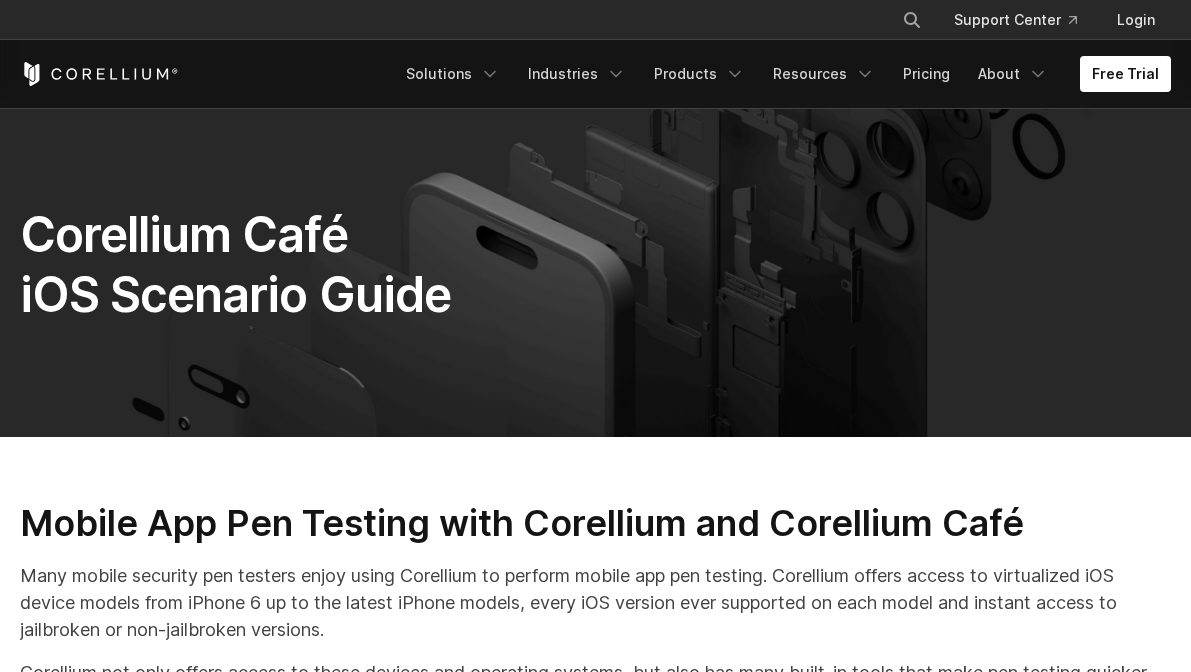 scroll, scrollTop: 357, scrollLeft: 0, axis: vertical 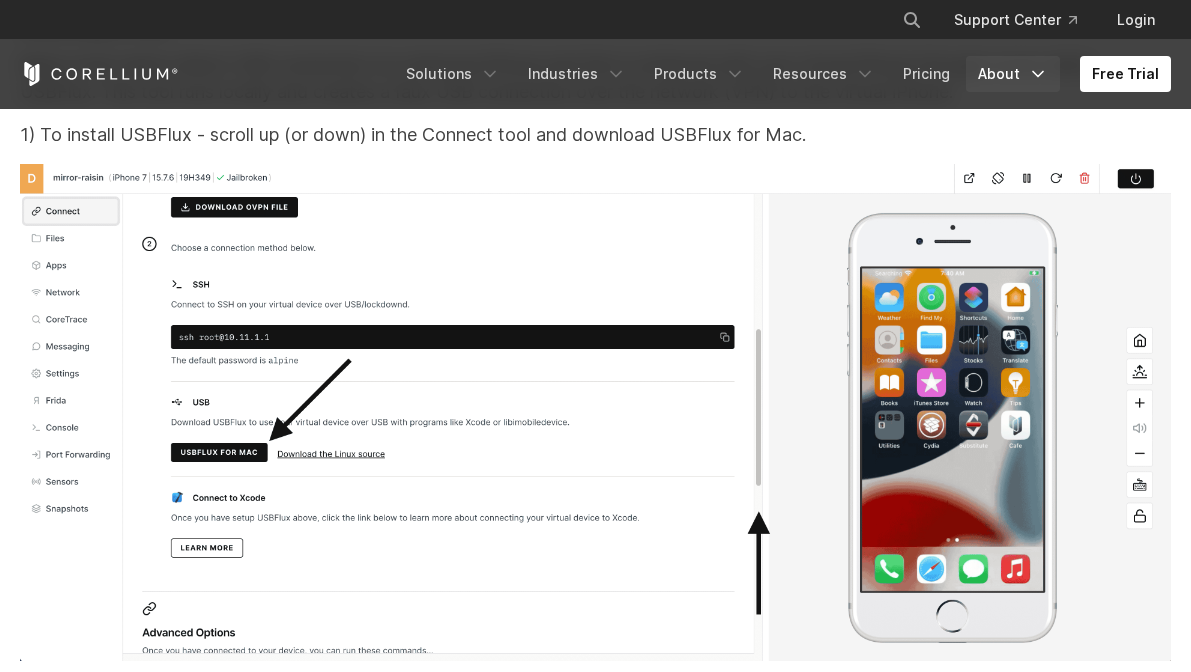 click on "About" at bounding box center [1013, 74] 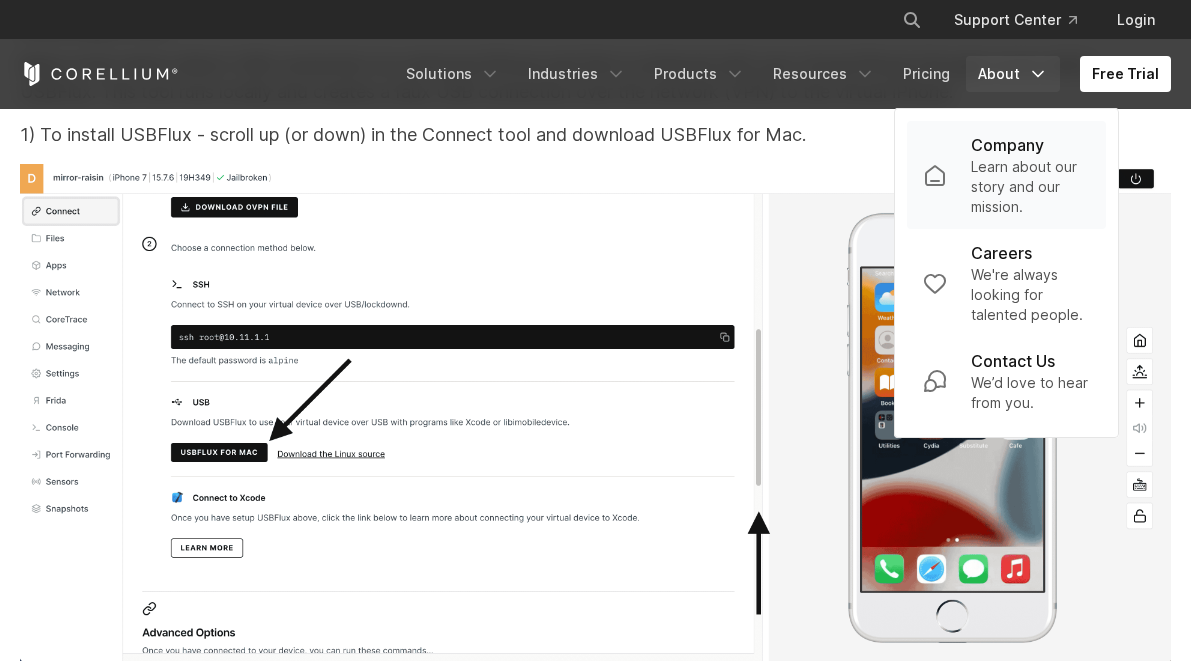 click on "Learn about our story and our mission." at bounding box center (1030, 187) 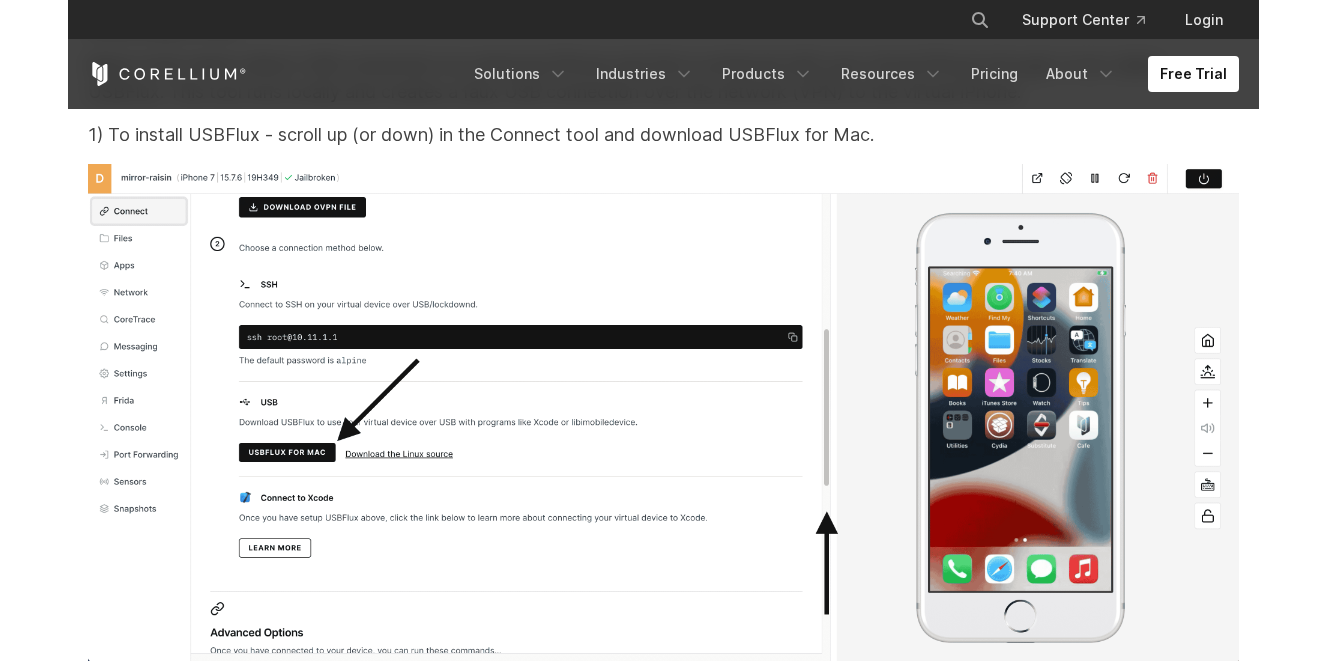 scroll, scrollTop: 18025, scrollLeft: 0, axis: vertical 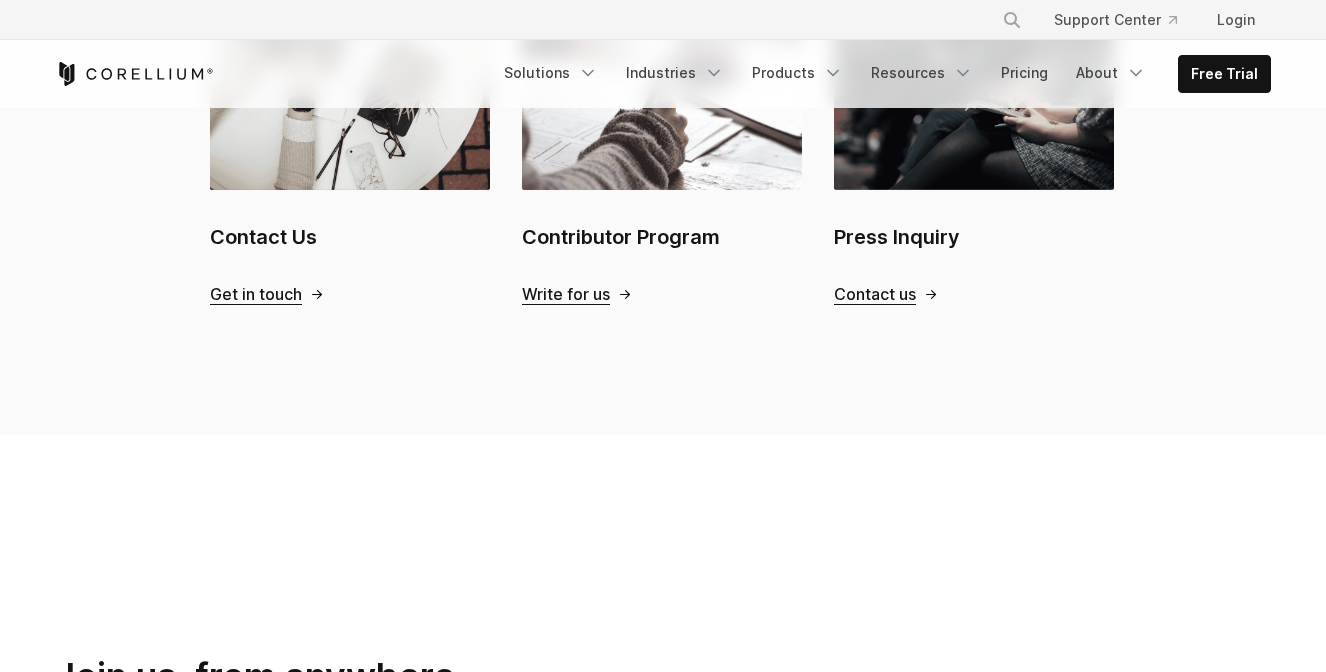type 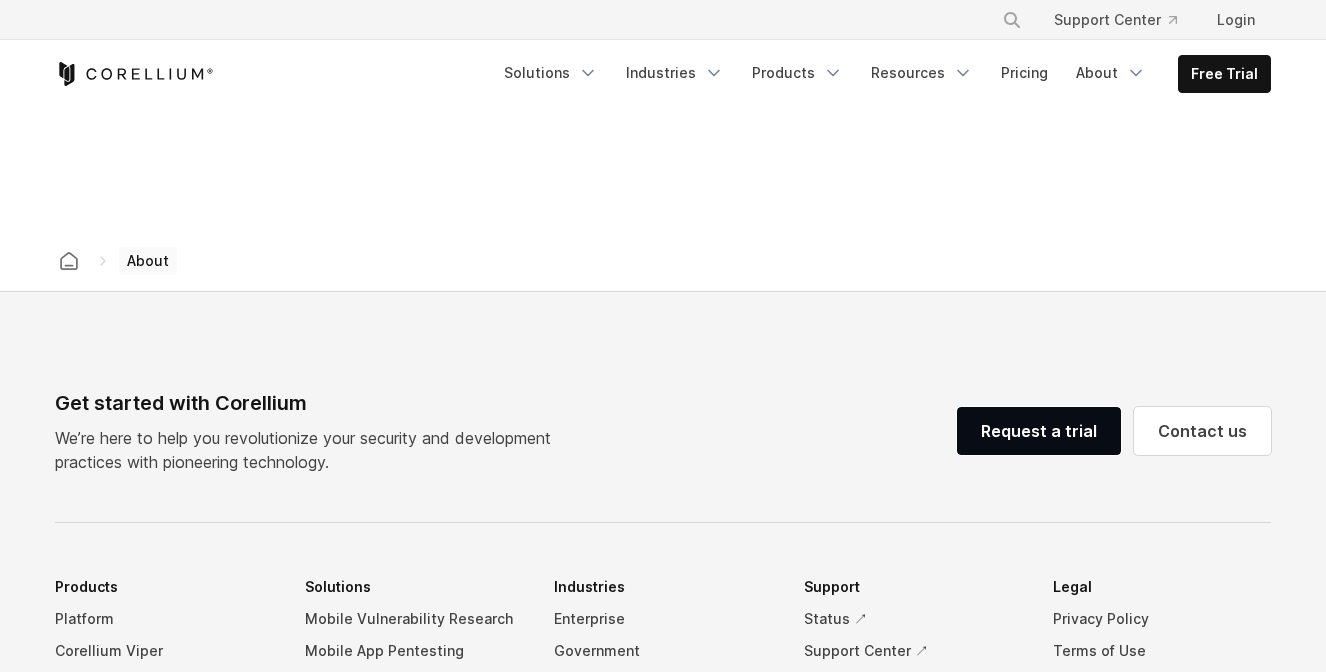 scroll, scrollTop: 2951, scrollLeft: 0, axis: vertical 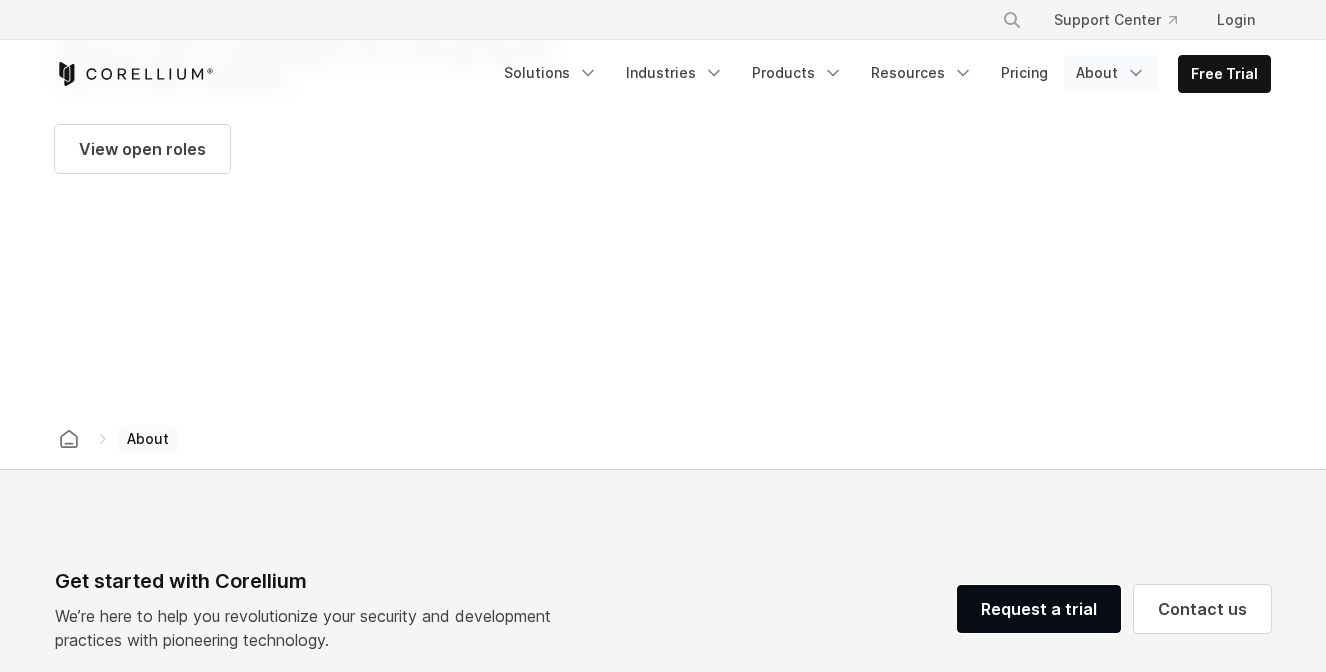 click on "About" at bounding box center [1111, 73] 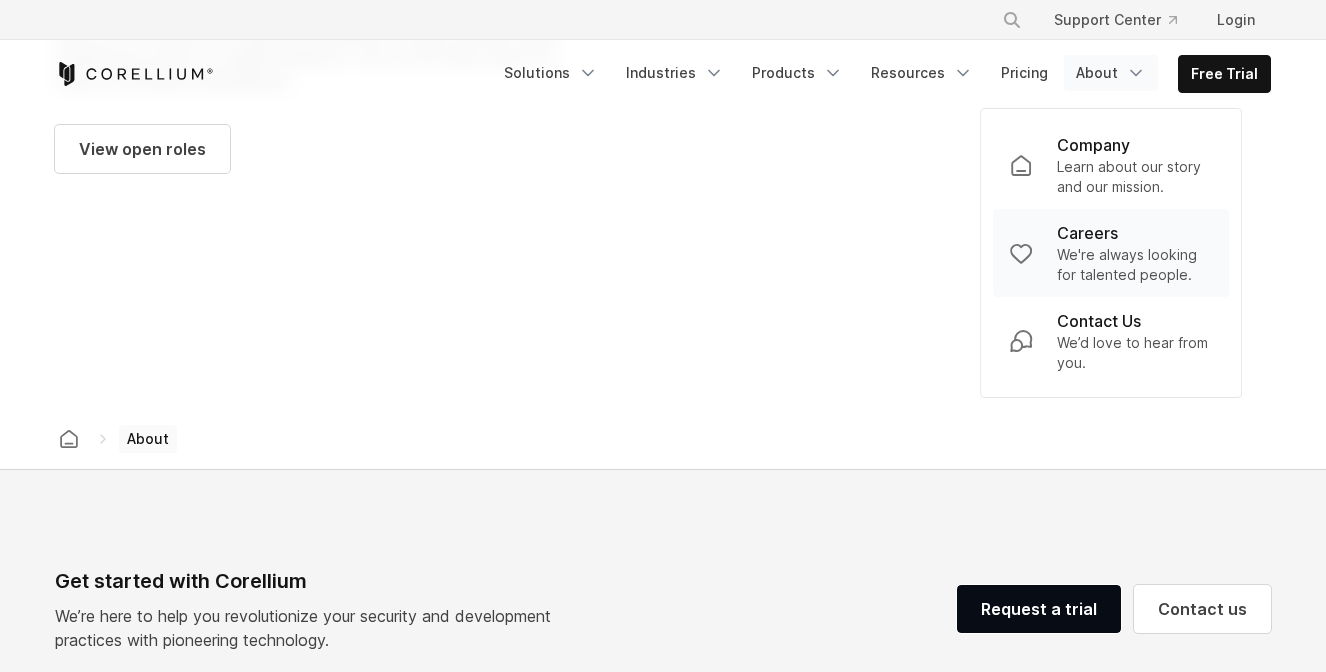 click on "Careers" at bounding box center [1087, 233] 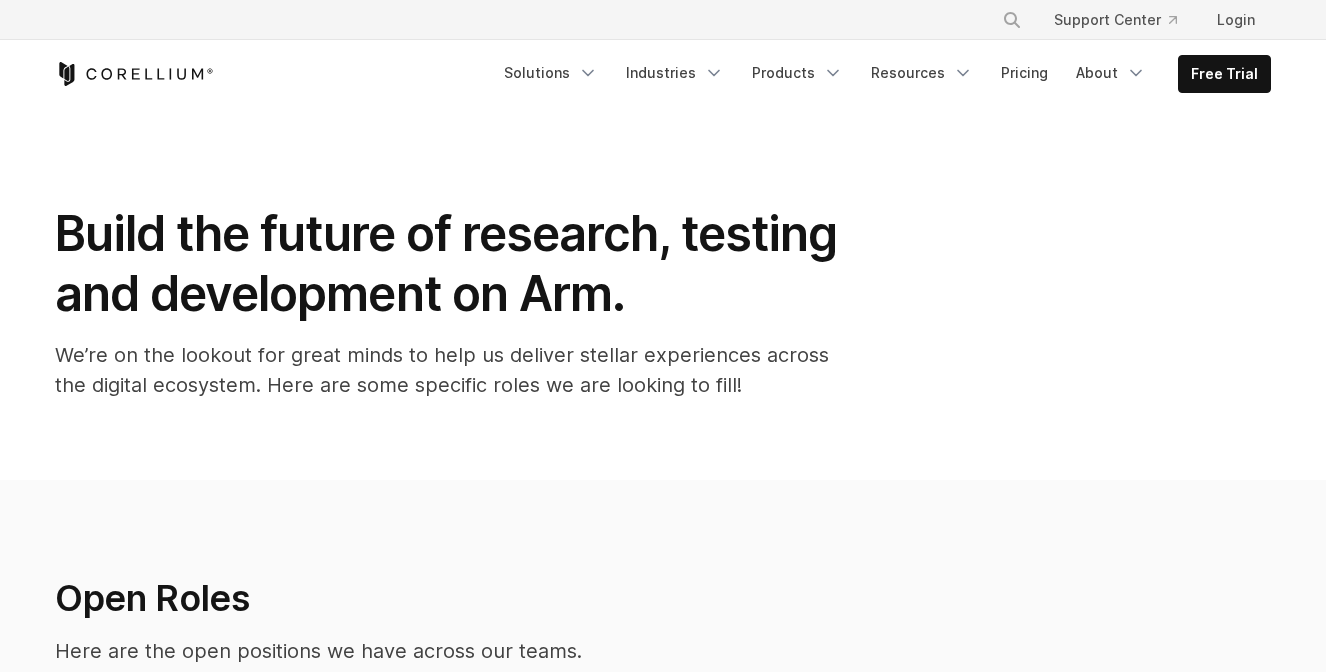 scroll, scrollTop: 0, scrollLeft: 0, axis: both 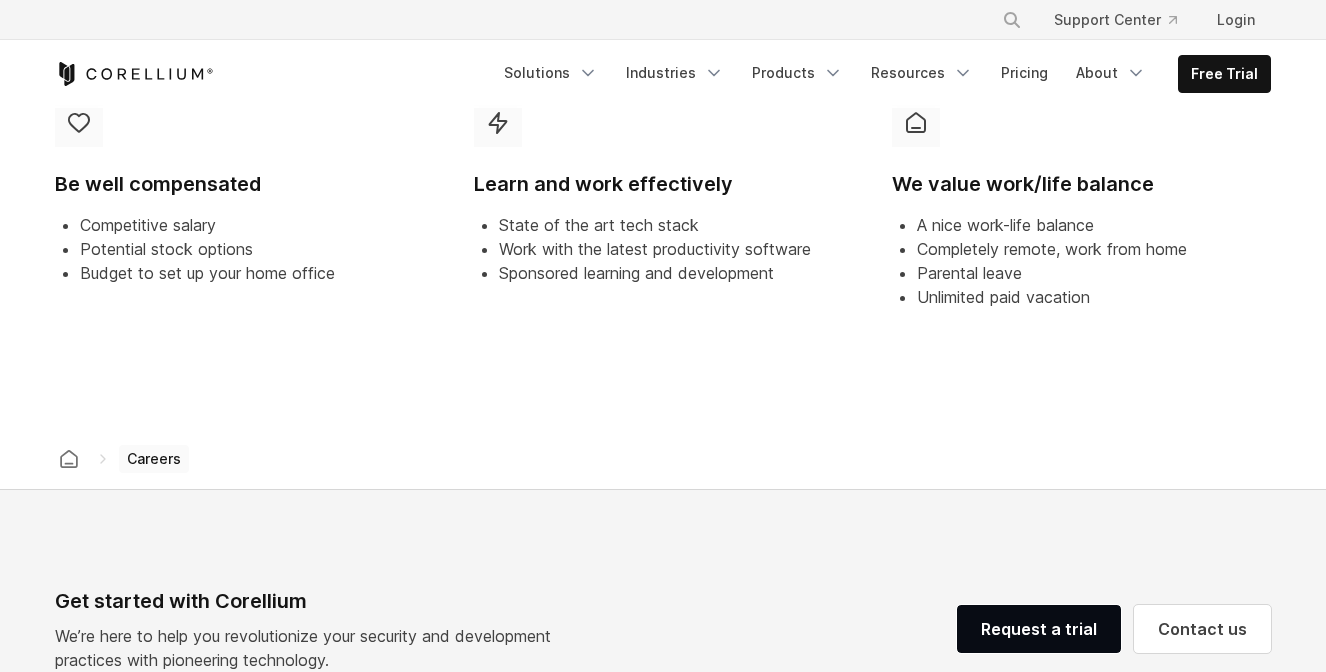 click on "Completely remote, work from home" at bounding box center (1052, 249) 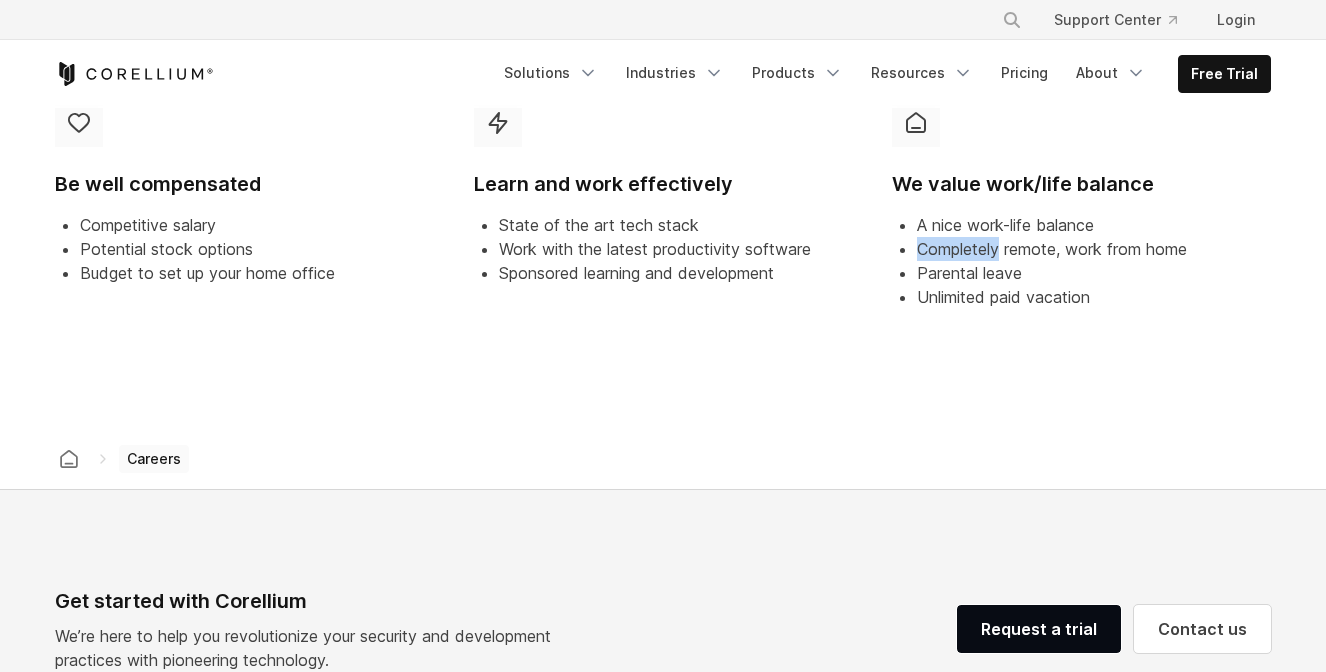 click on "Completely remote, work from home" at bounding box center [1052, 249] 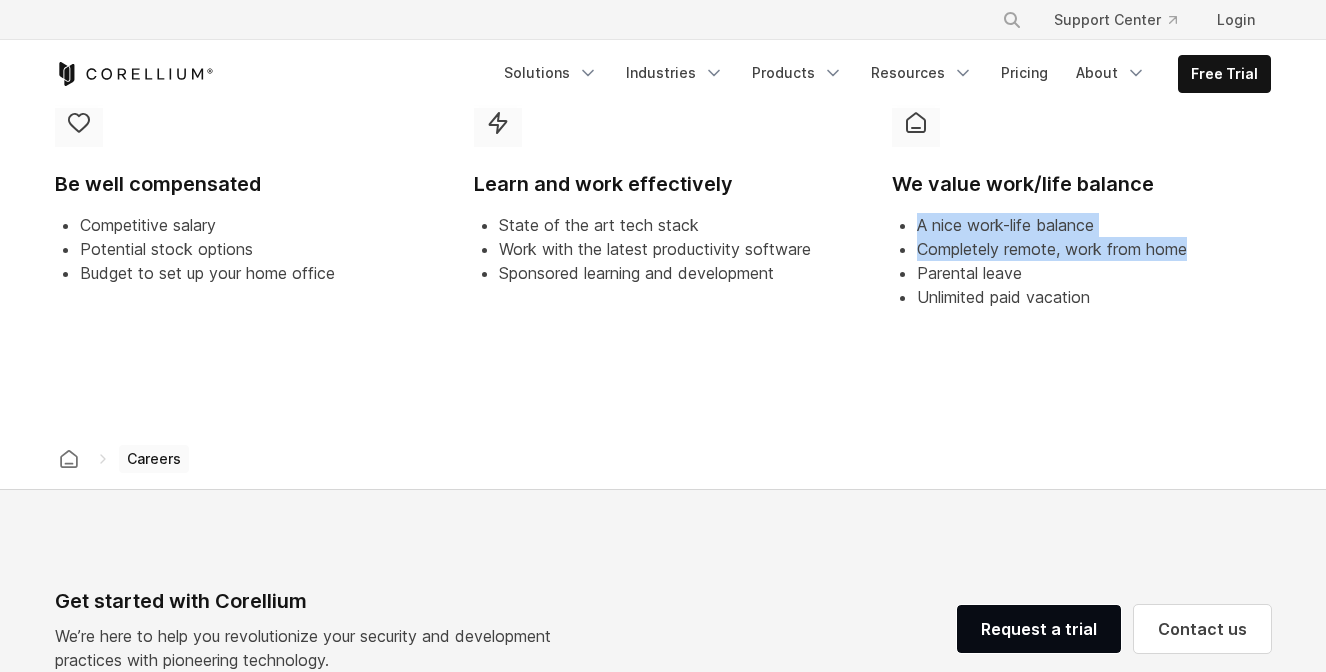 drag, startPoint x: 938, startPoint y: 244, endPoint x: 921, endPoint y: 215, distance: 33.61547 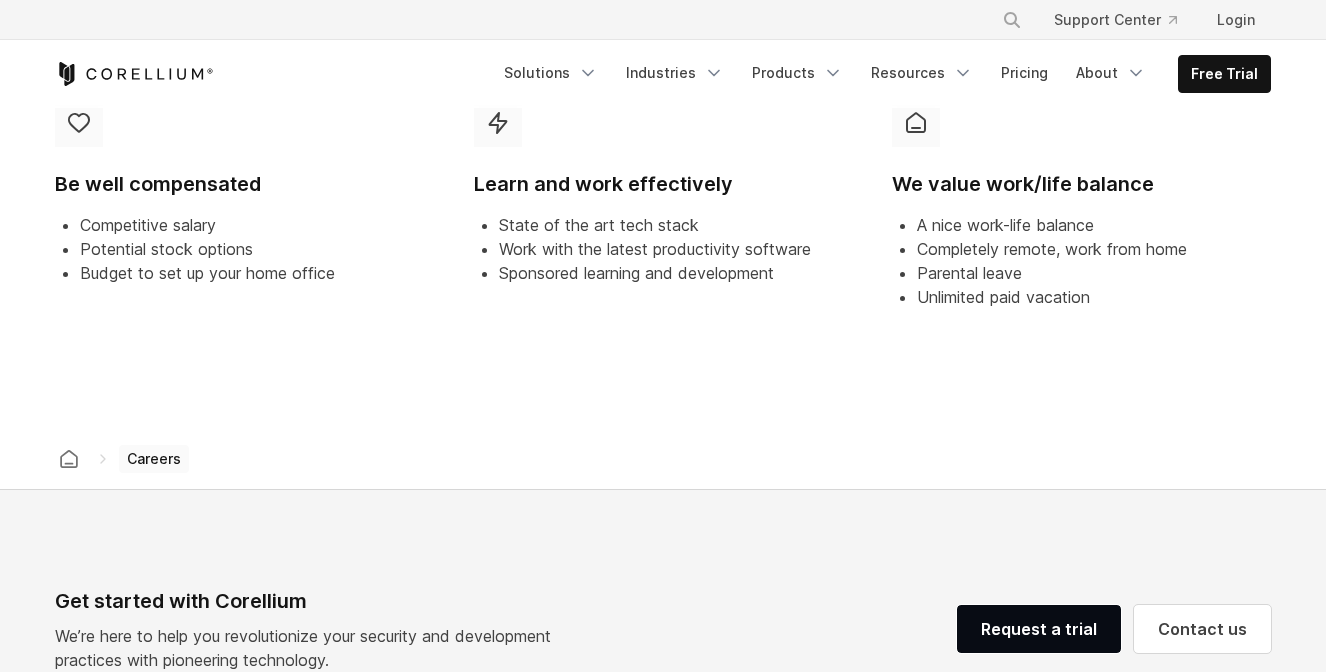 click on "Parental leave" at bounding box center [969, 273] 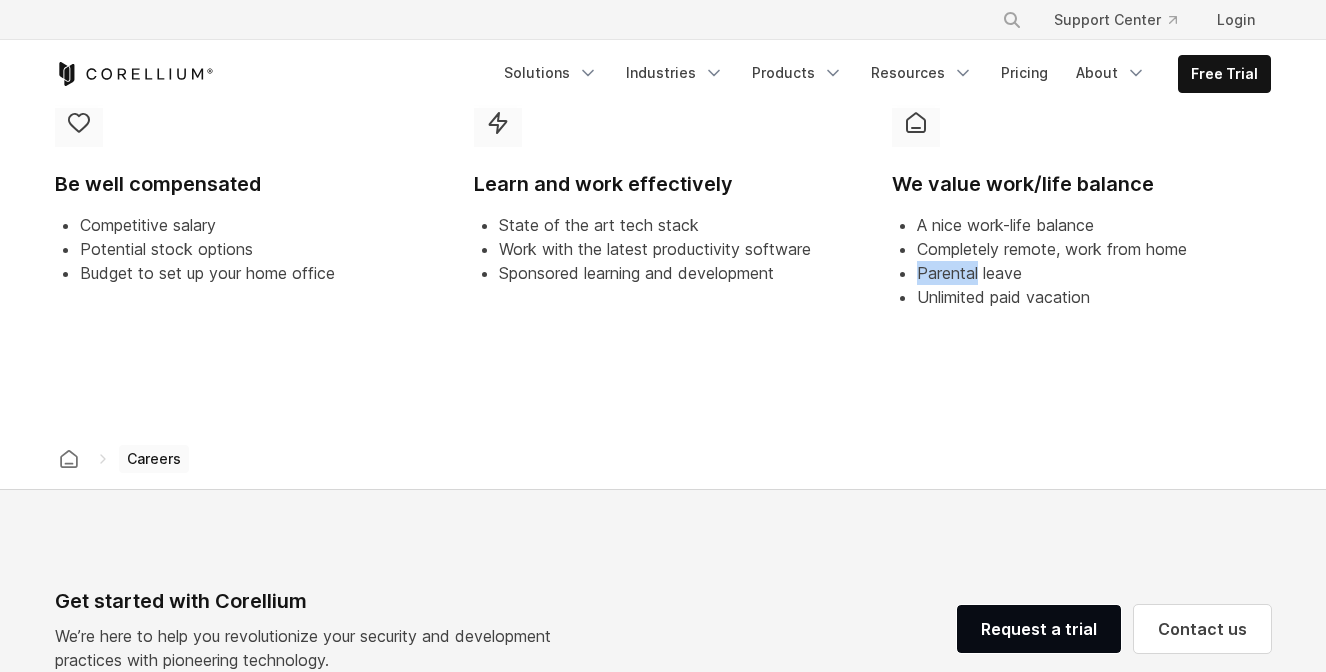 click on "Parental leave" at bounding box center [969, 273] 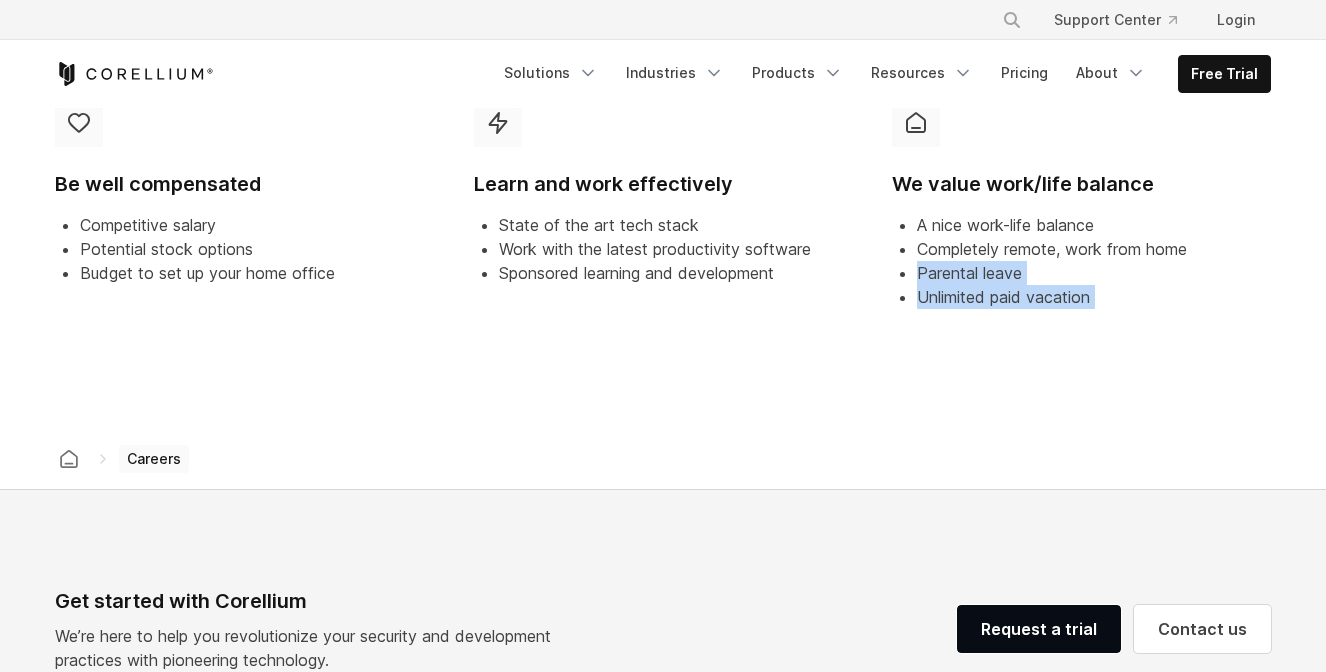 drag, startPoint x: 948, startPoint y: 278, endPoint x: 950, endPoint y: 289, distance: 11.18034 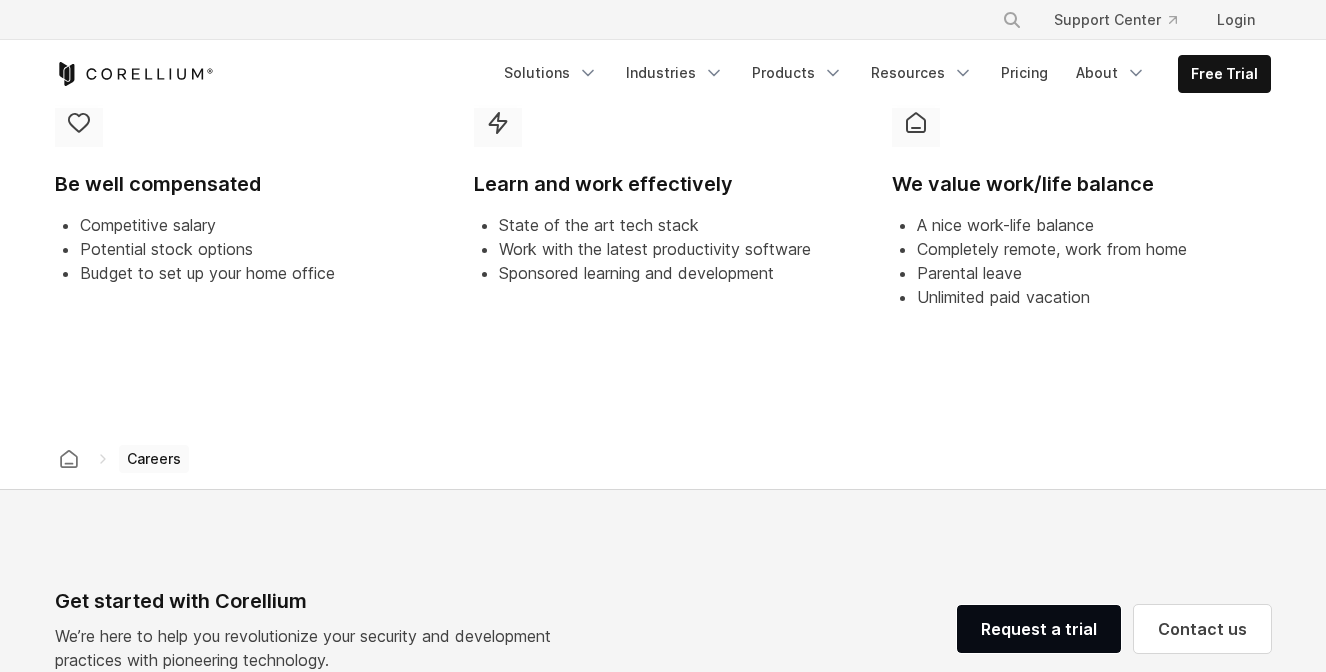click on "Sponsored learning and development" at bounding box center [636, 273] 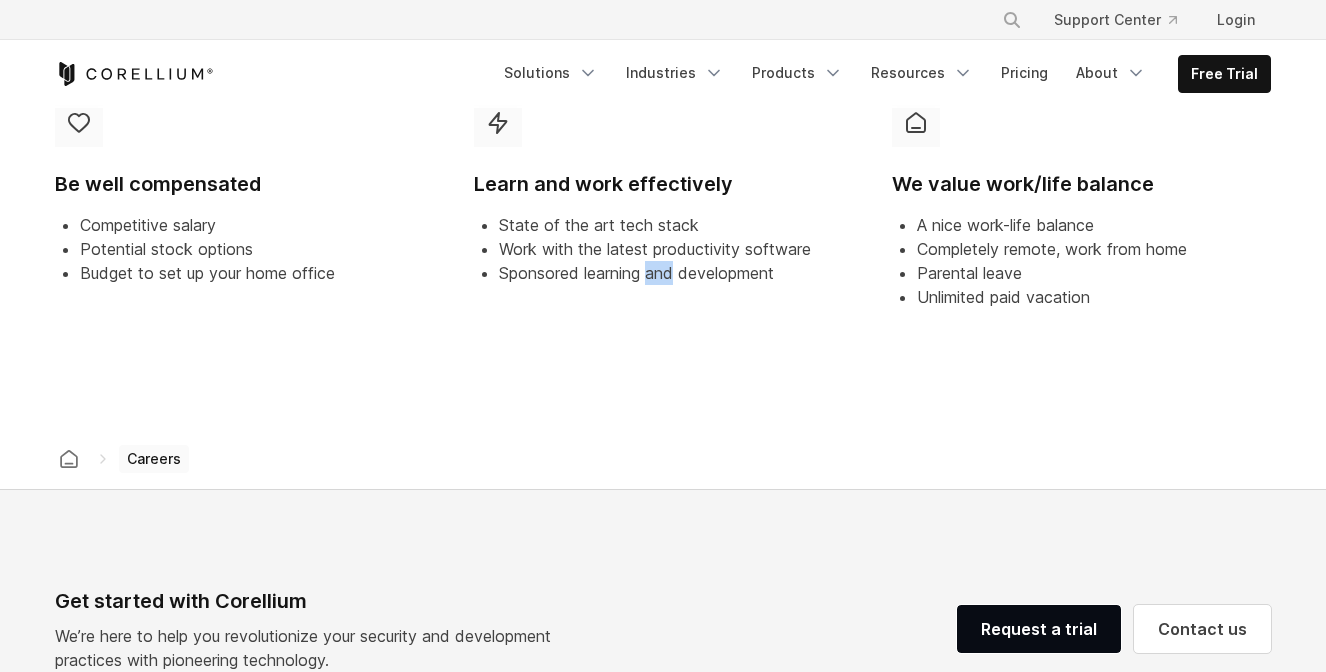 click on "Sponsored learning and development" at bounding box center (636, 273) 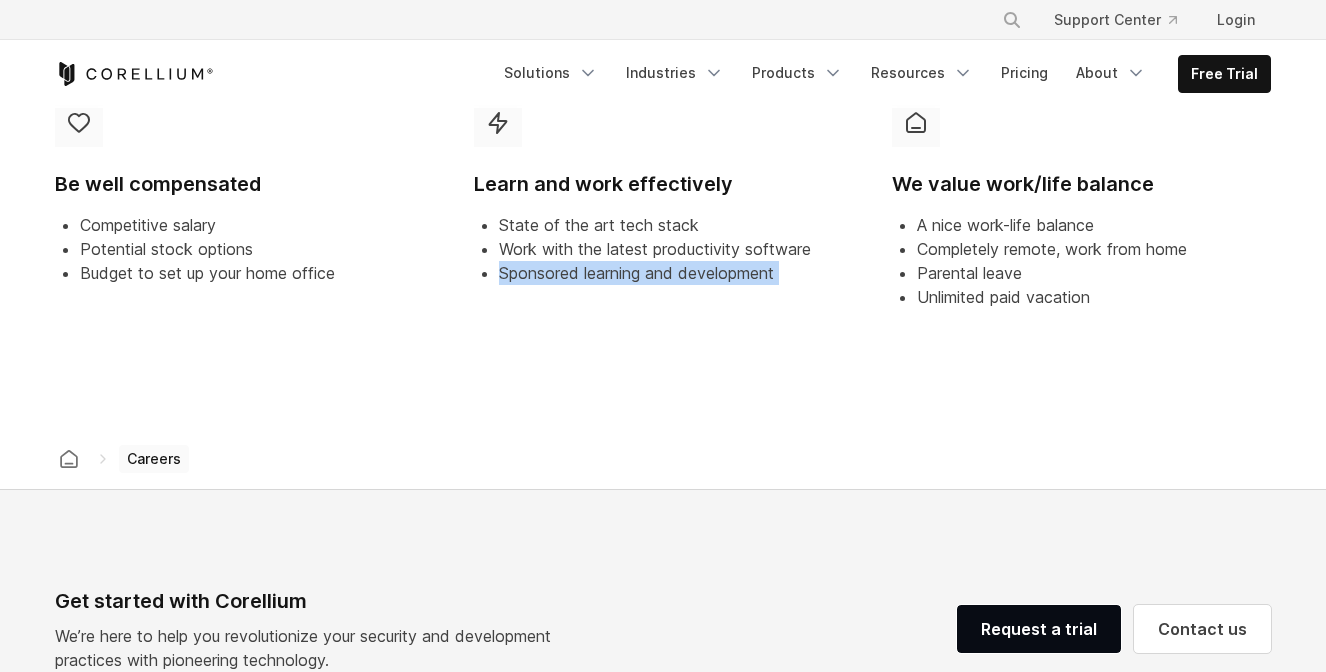 click on "Sponsored learning and development" at bounding box center (636, 273) 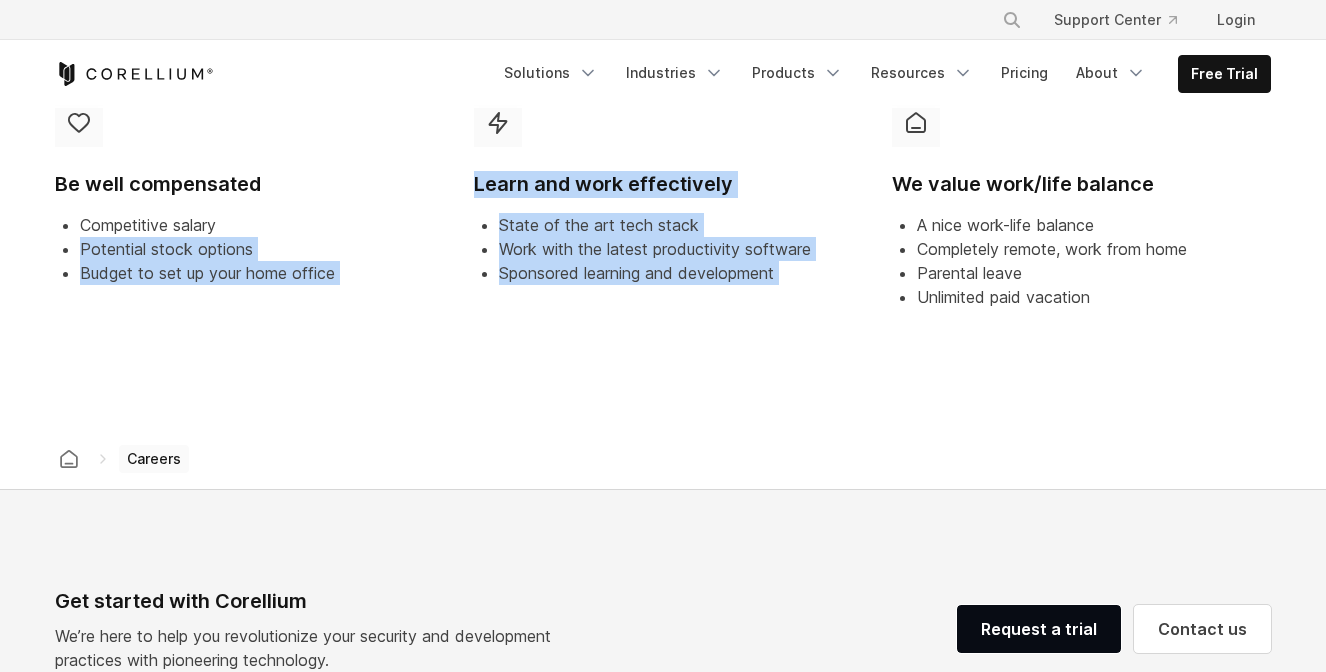 drag, startPoint x: 661, startPoint y: 278, endPoint x: 224, endPoint y: 241, distance: 438.56357 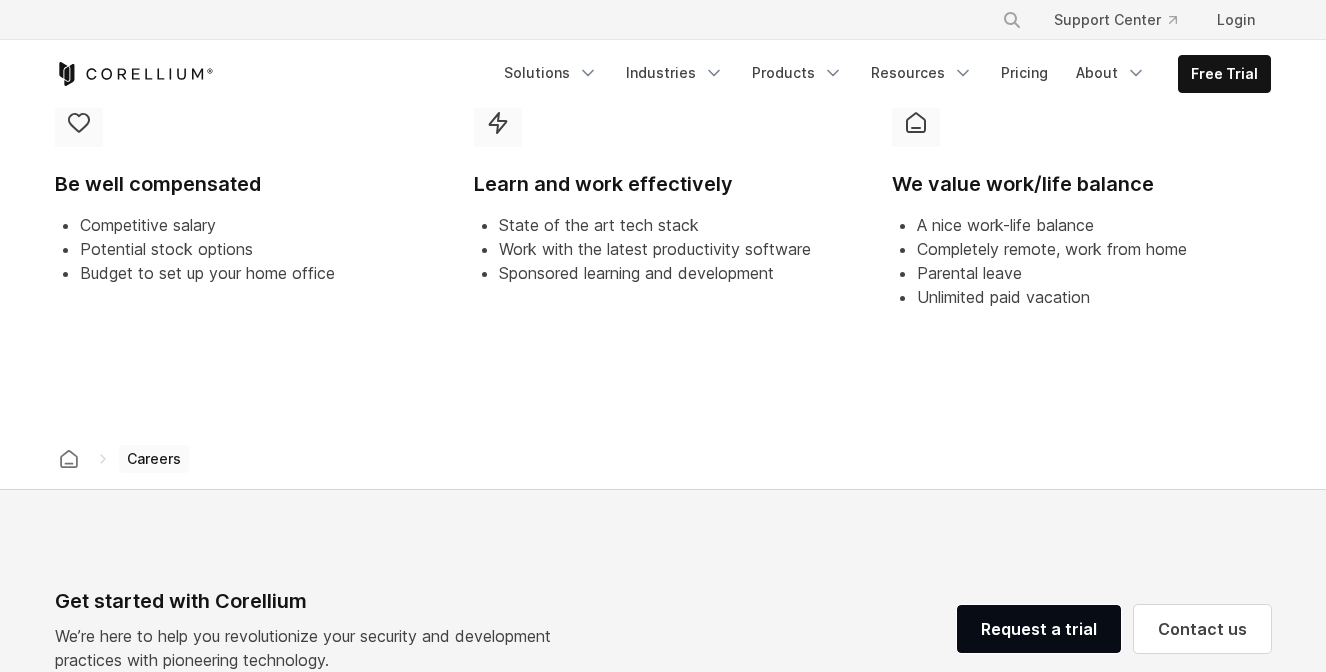 click on "Be well compensated" at bounding box center [244, 184] 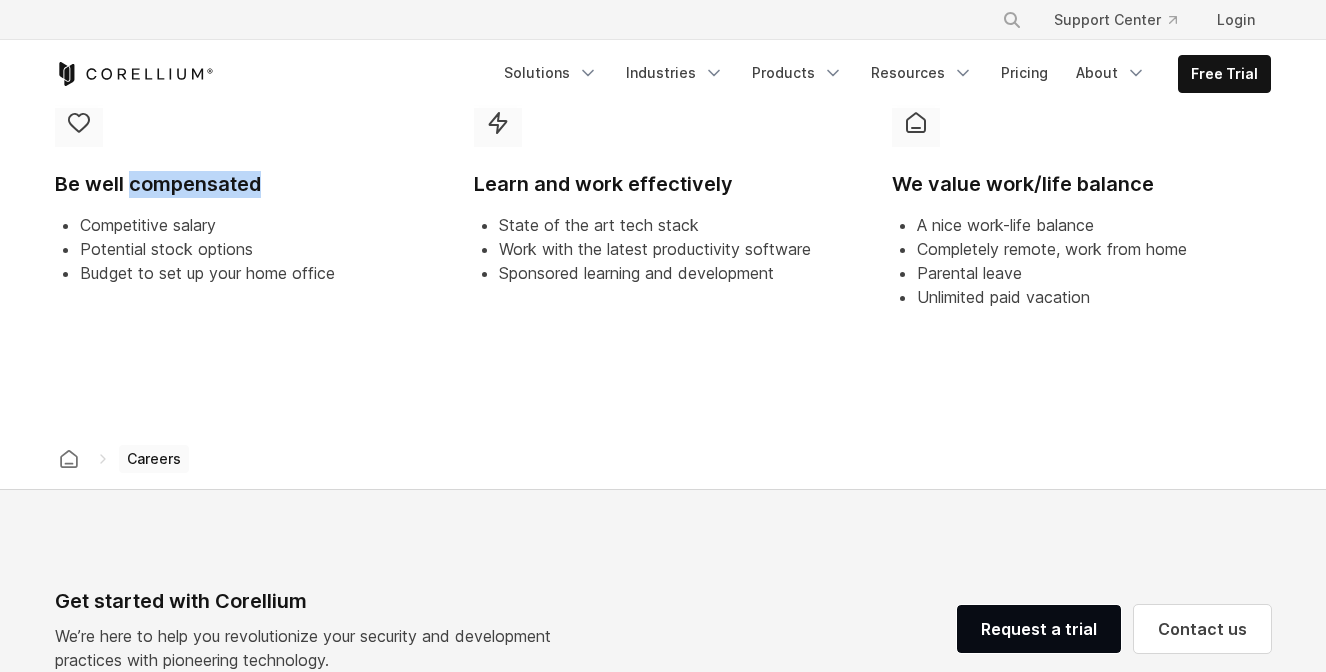 click on "Be well compensated" at bounding box center [244, 184] 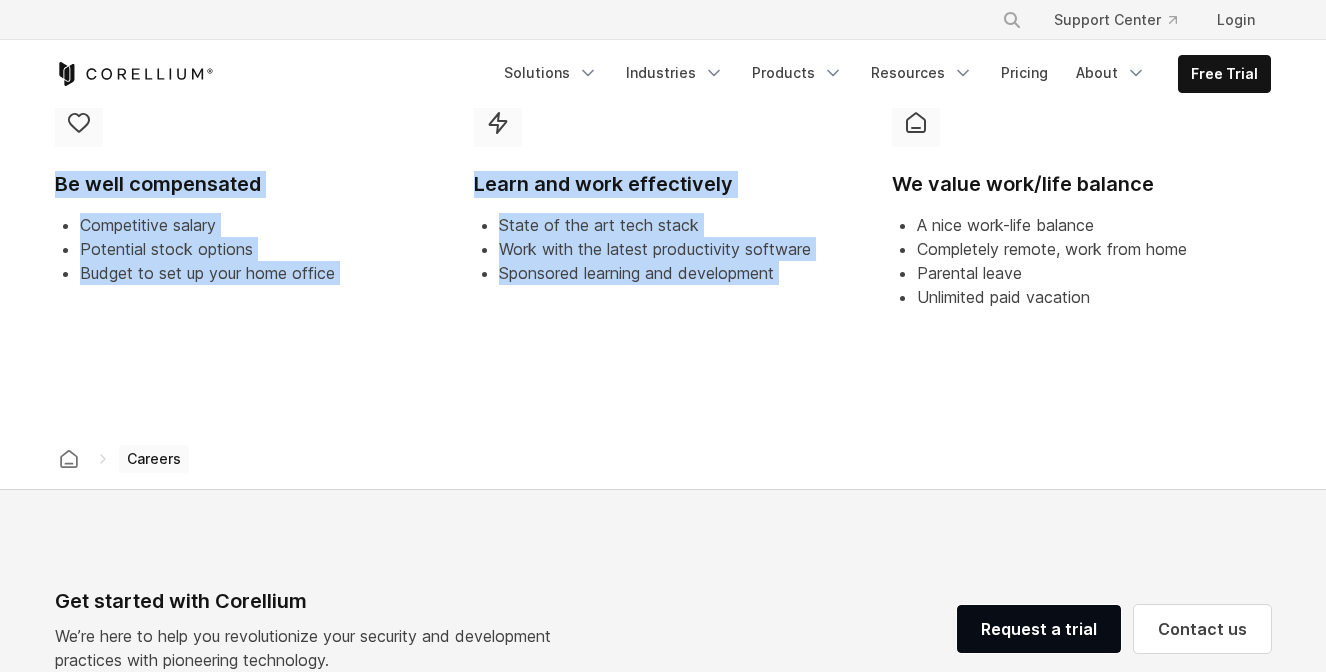 drag, startPoint x: 183, startPoint y: 186, endPoint x: 788, endPoint y: 286, distance: 613.2088 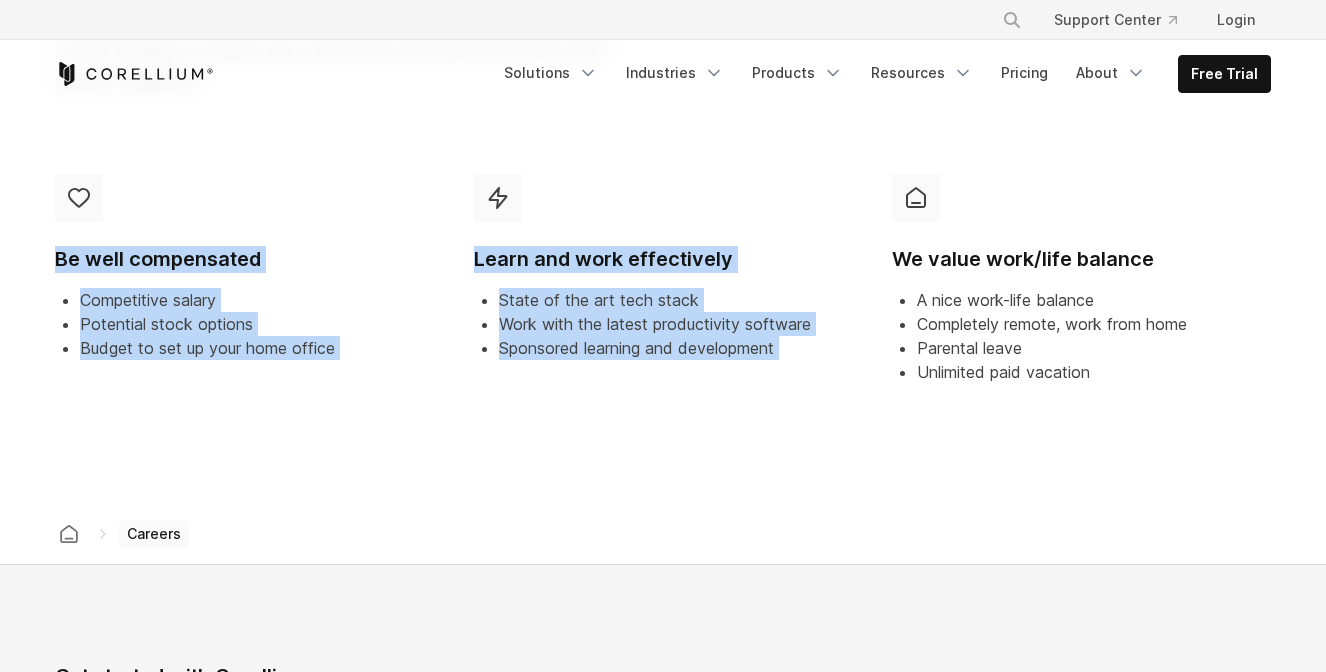 scroll, scrollTop: 932, scrollLeft: 0, axis: vertical 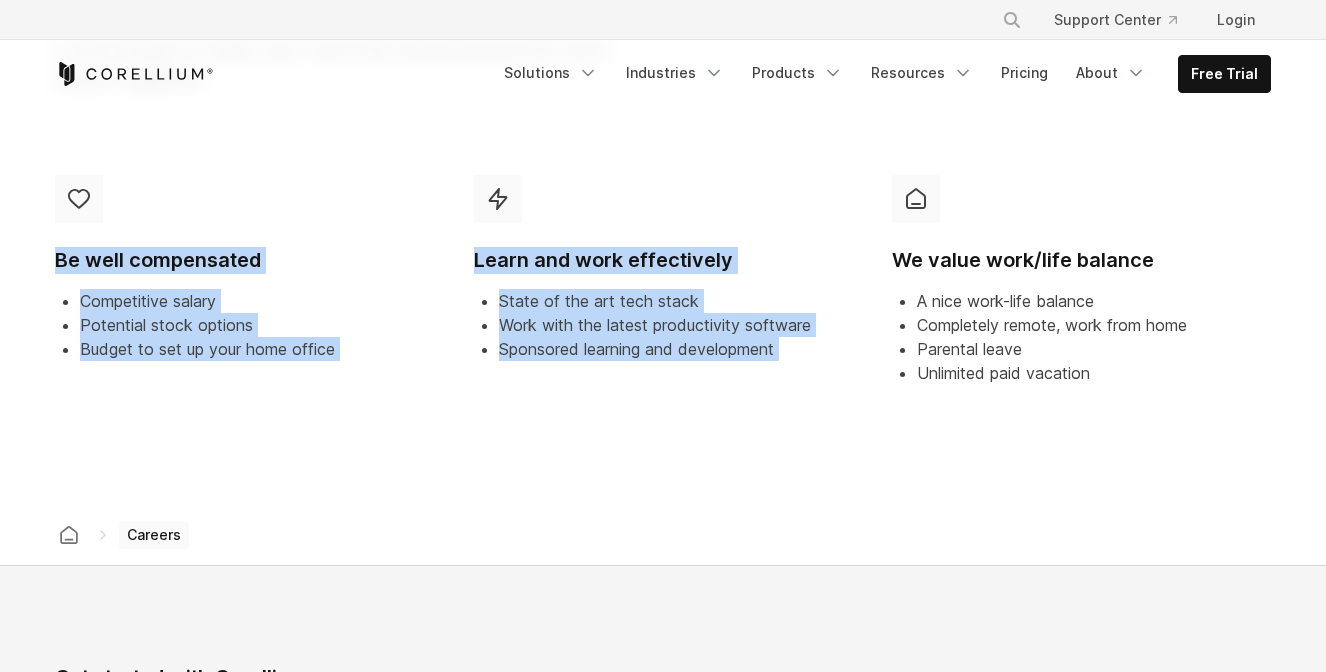 click on "Learn and work effectively" at bounding box center (663, 260) 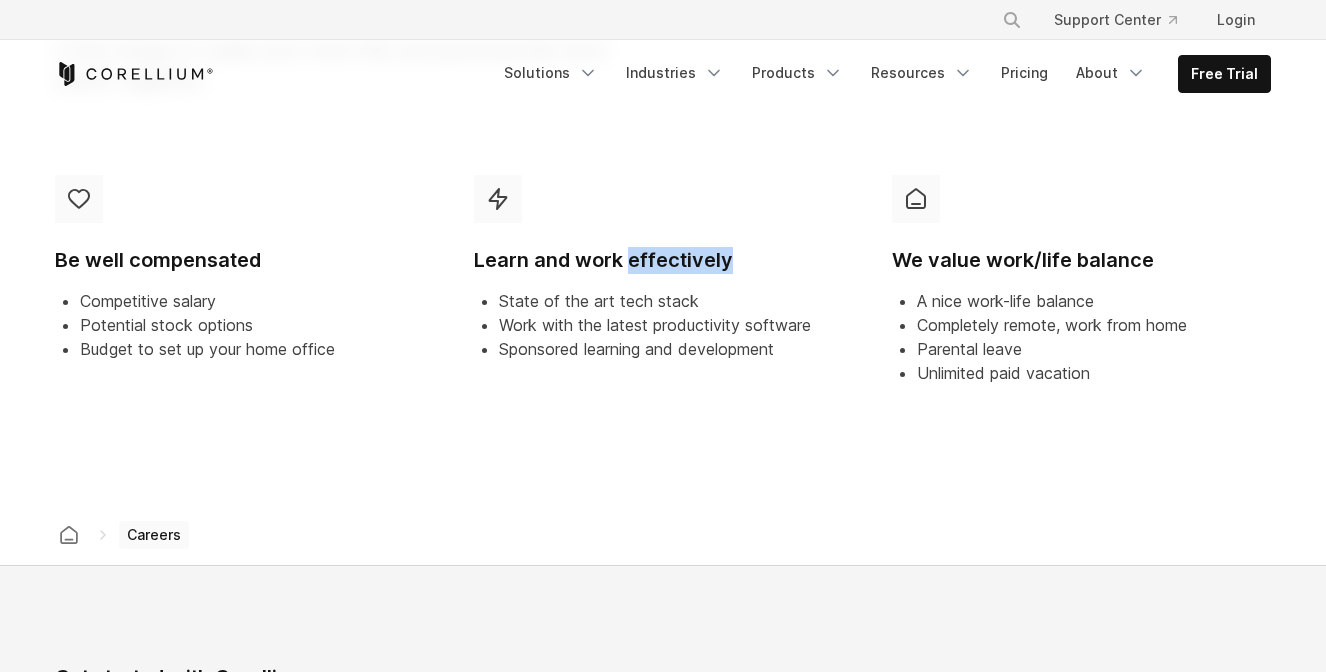 click on "Learn and work effectively" at bounding box center [663, 260] 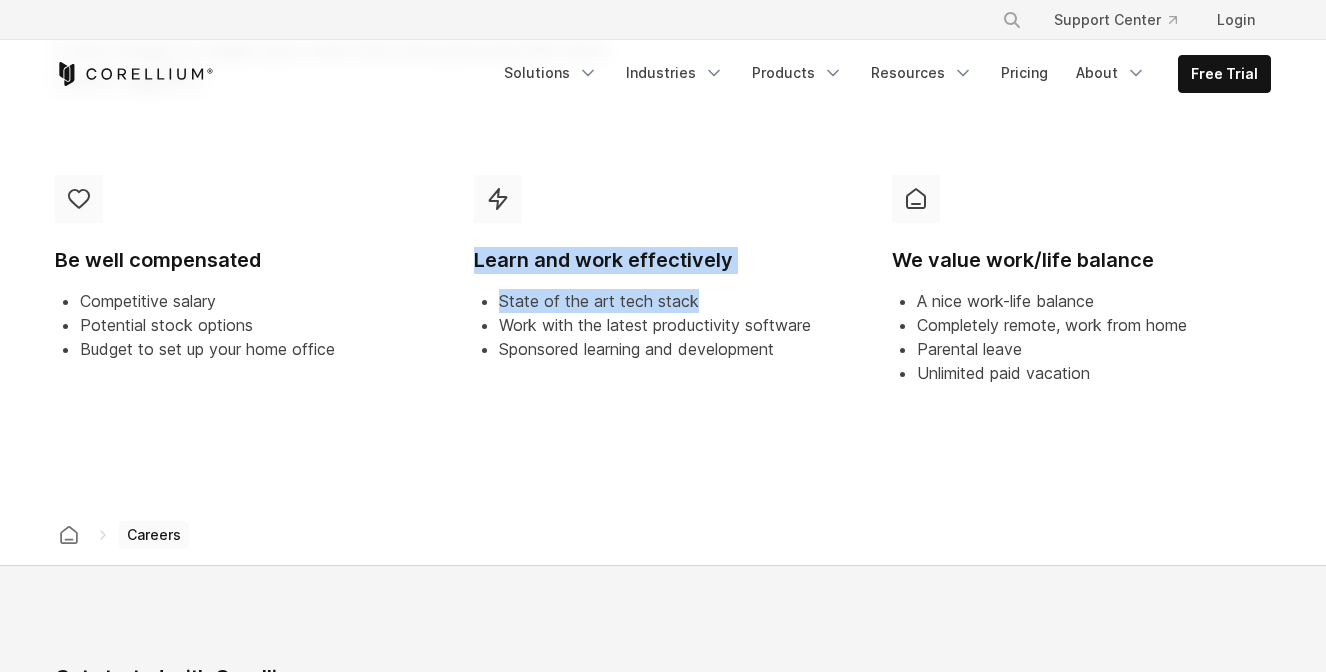 drag, startPoint x: 704, startPoint y: 258, endPoint x: 688, endPoint y: 296, distance: 41.231056 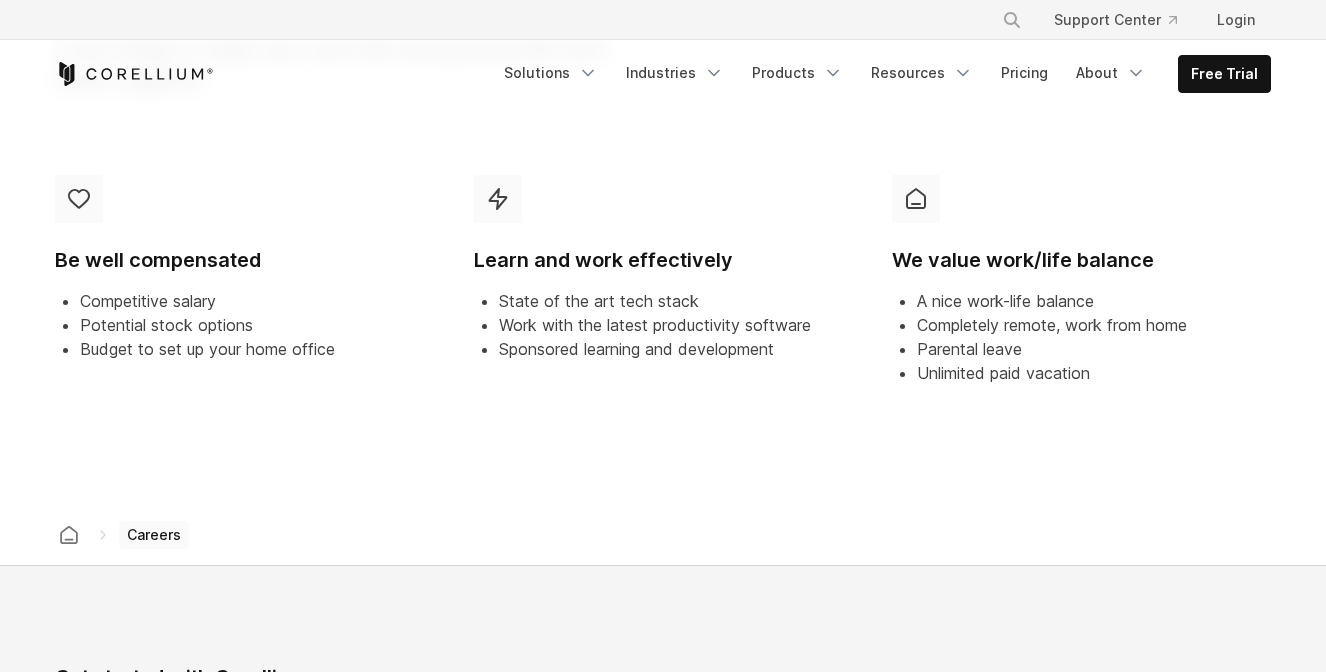 click on "Work with the latest productivity software" at bounding box center [655, 325] 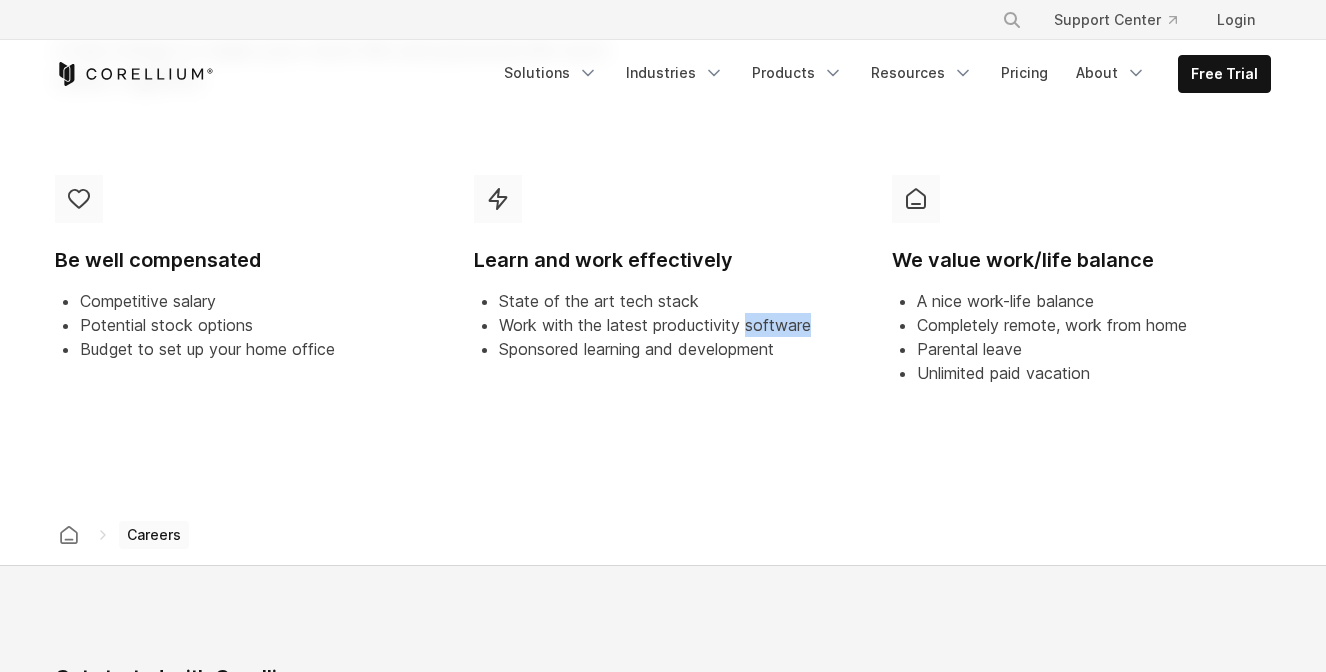 click on "Work with the latest productivity software" at bounding box center [655, 325] 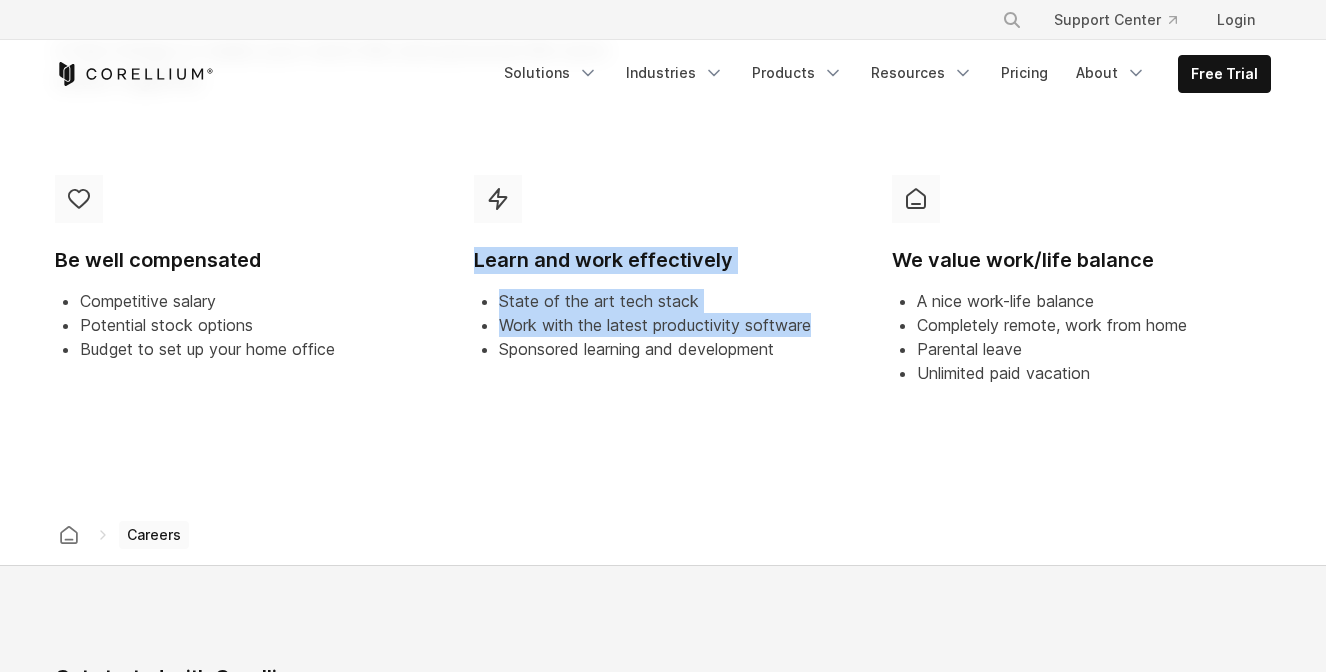 drag, startPoint x: 770, startPoint y: 334, endPoint x: 667, endPoint y: 257, distance: 128.60016 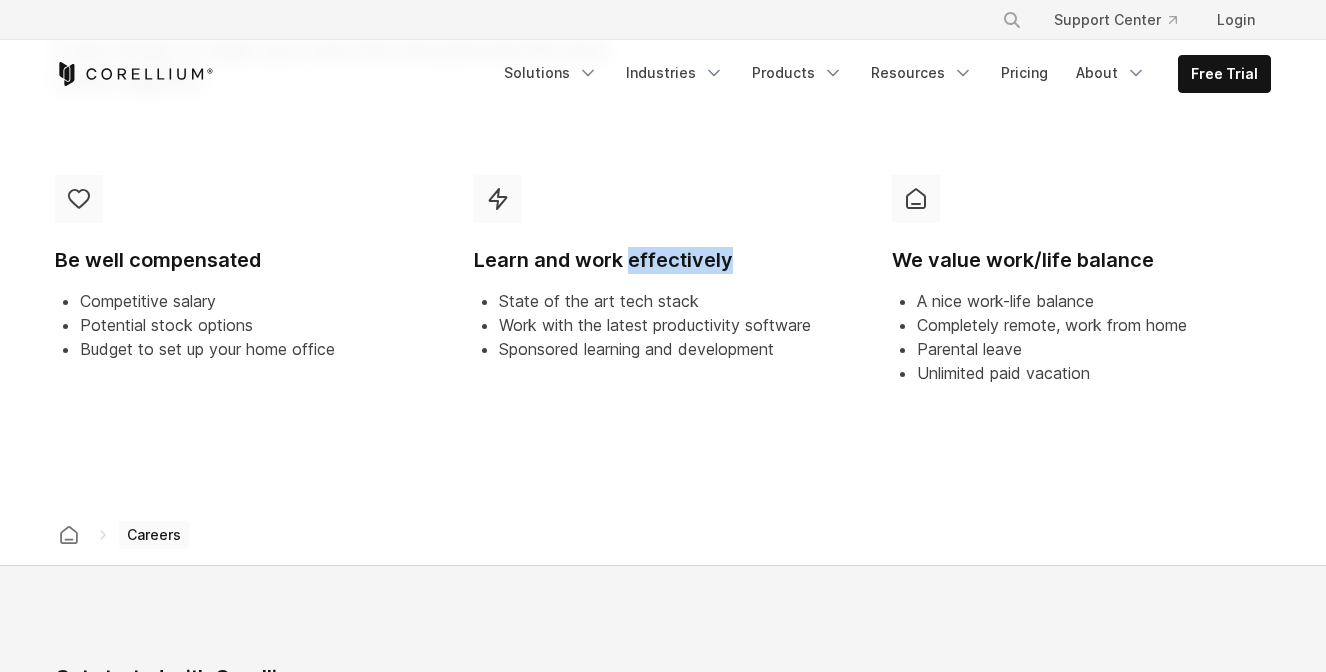 click on "Learn and work effectively" at bounding box center [663, 260] 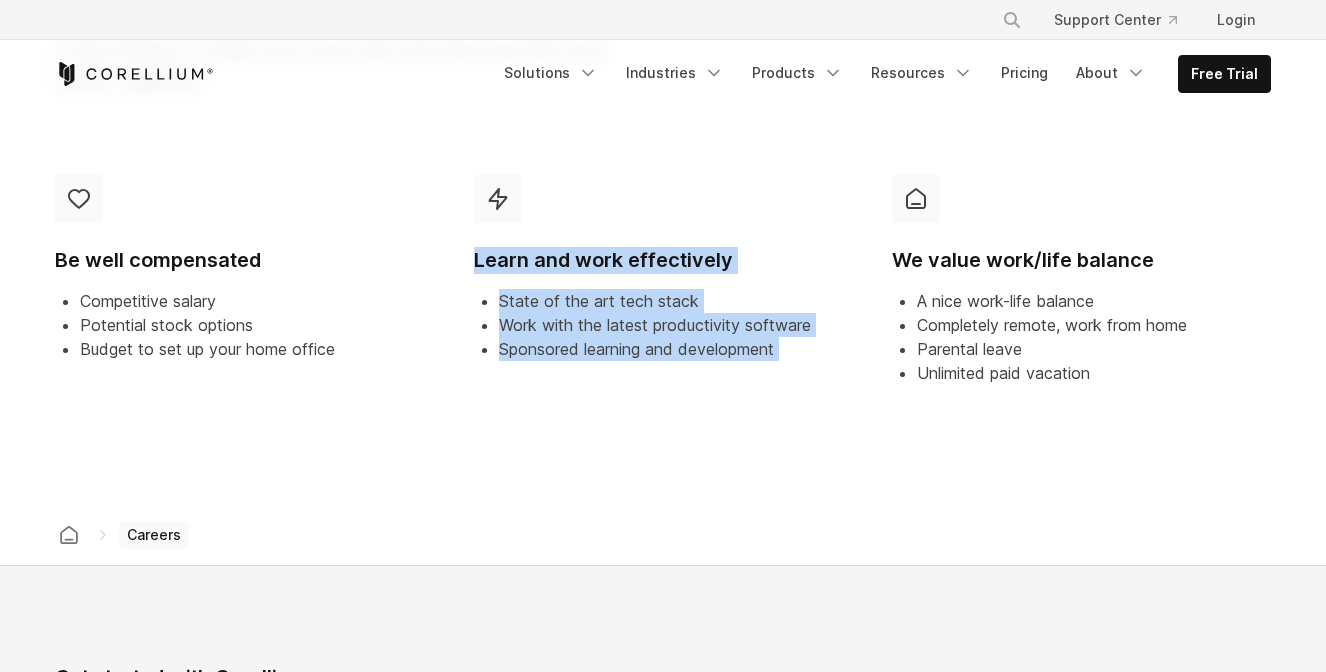 drag, startPoint x: 667, startPoint y: 258, endPoint x: 668, endPoint y: 340, distance: 82.006096 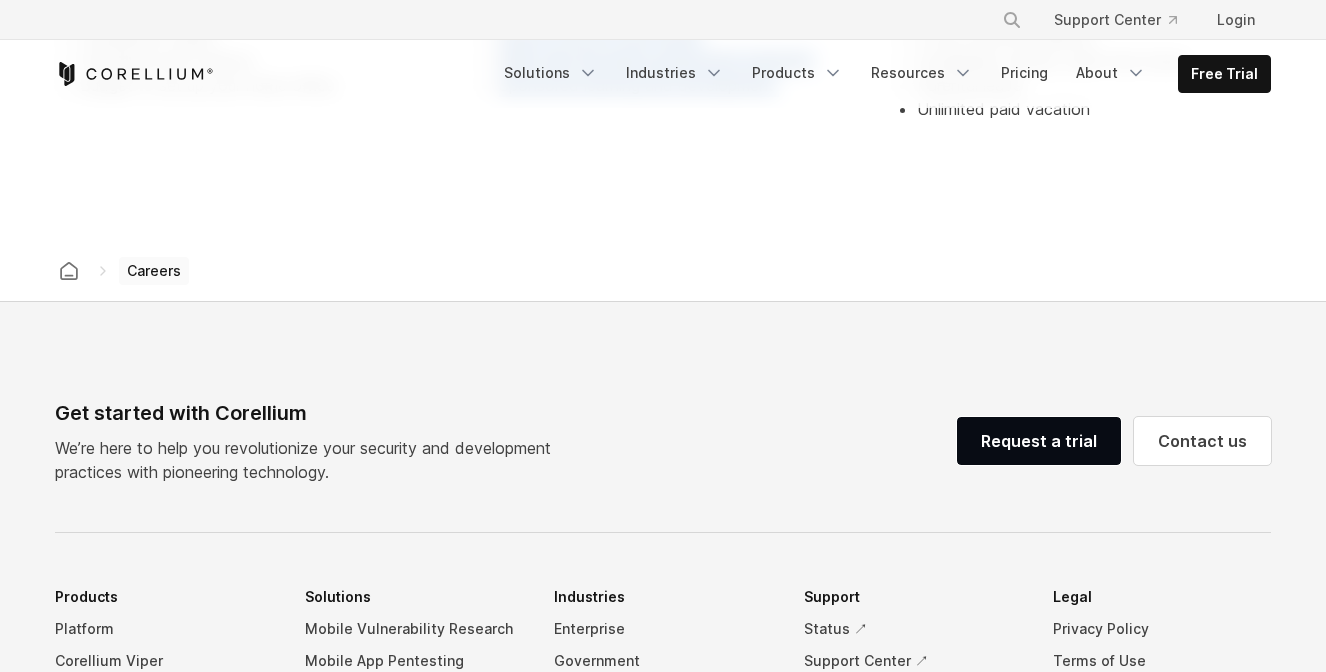 scroll, scrollTop: 1197, scrollLeft: 0, axis: vertical 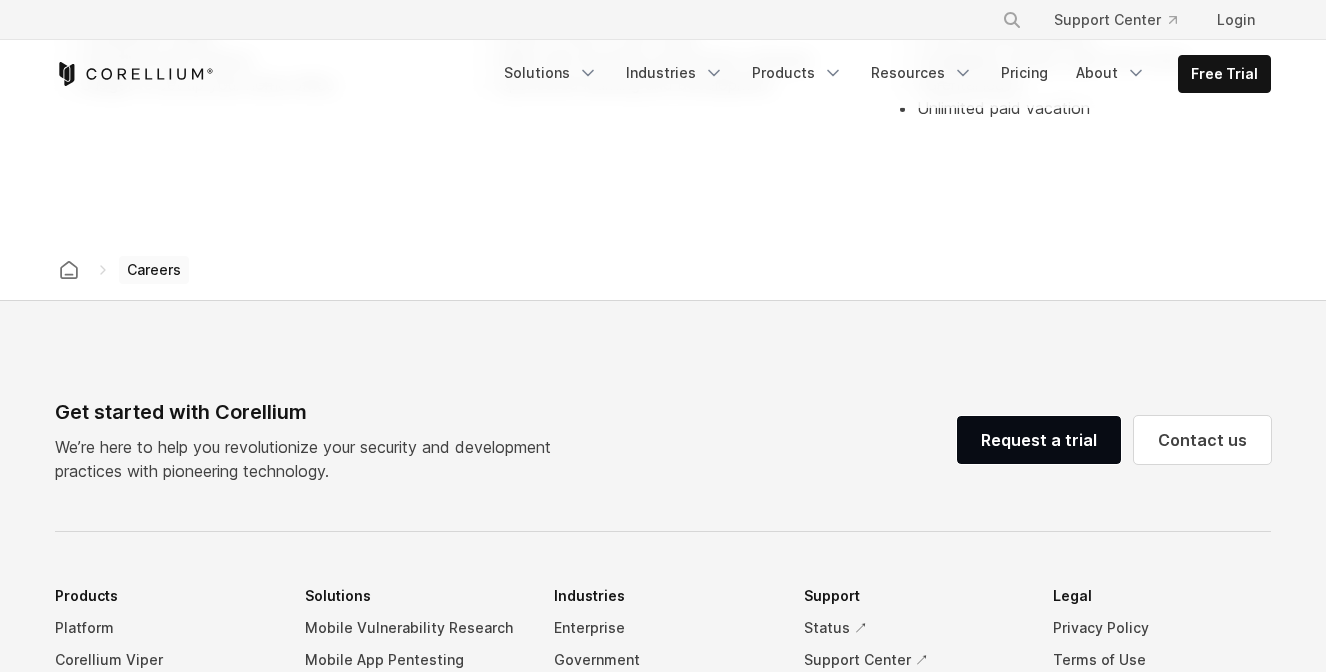 click on "Careers" at bounding box center [154, 270] 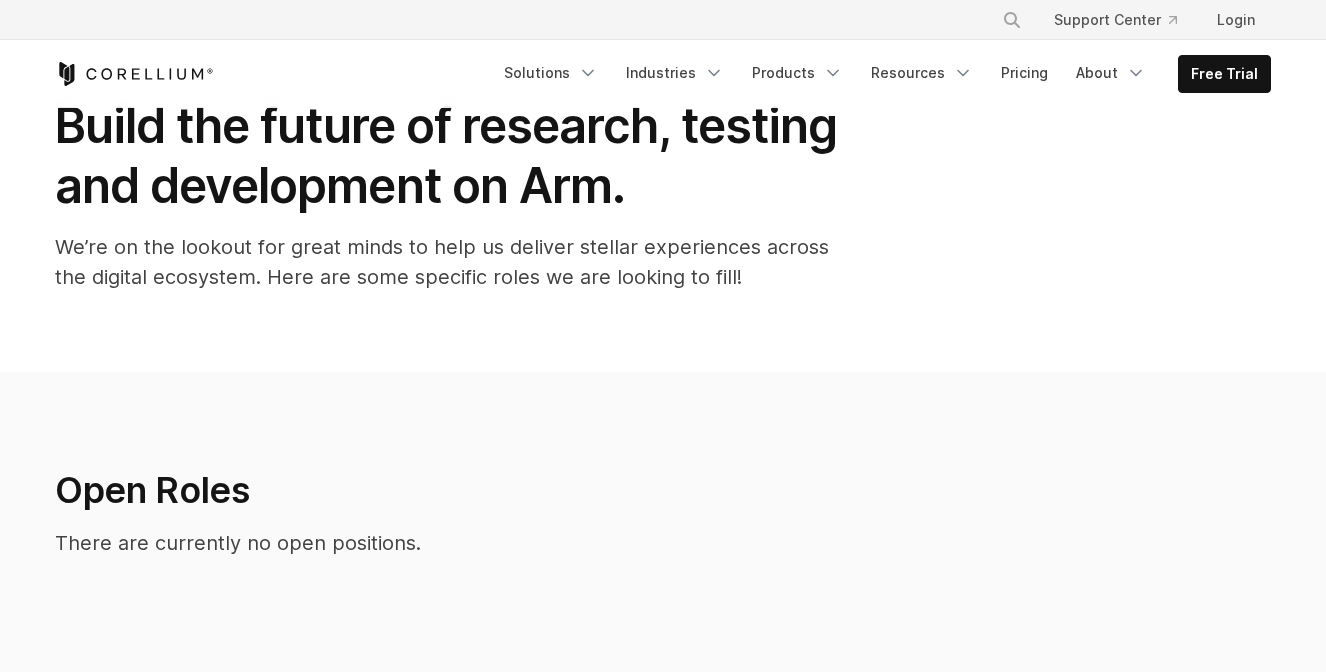 scroll, scrollTop: 0, scrollLeft: 0, axis: both 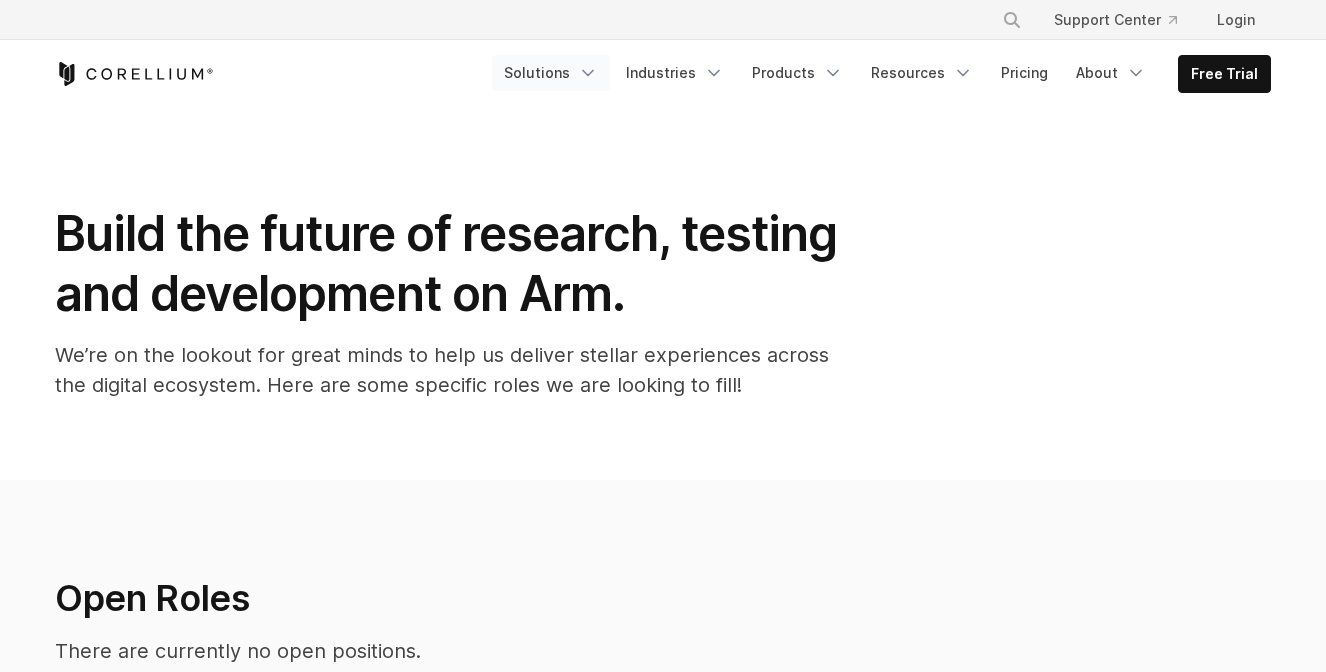 click on "Solutions" at bounding box center [551, 73] 